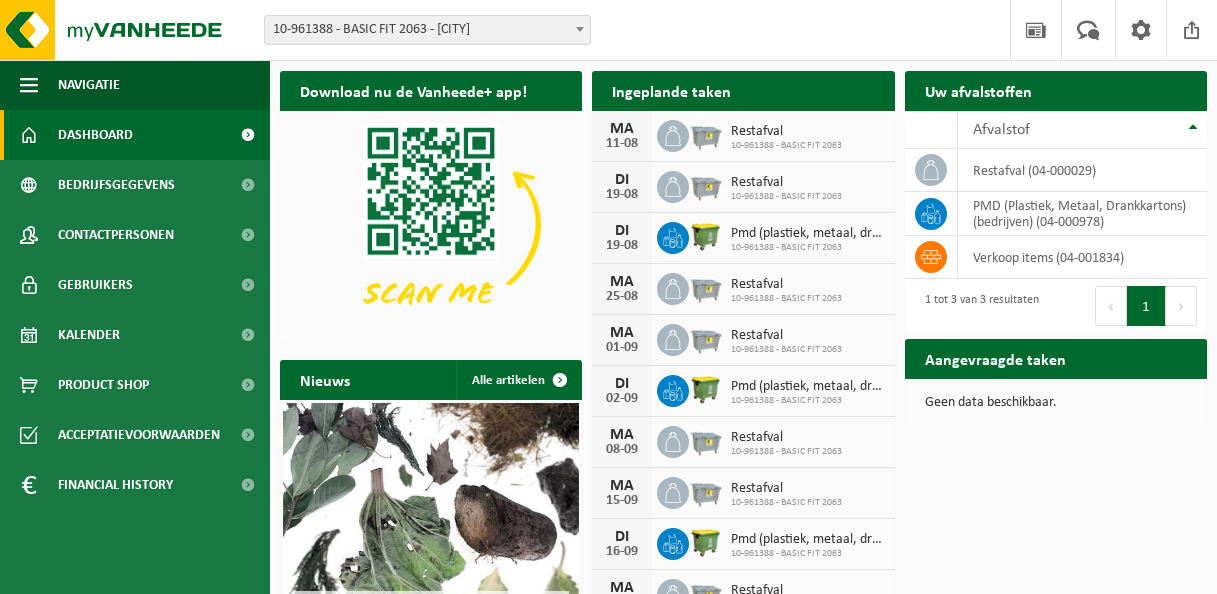 scroll, scrollTop: 0, scrollLeft: 0, axis: both 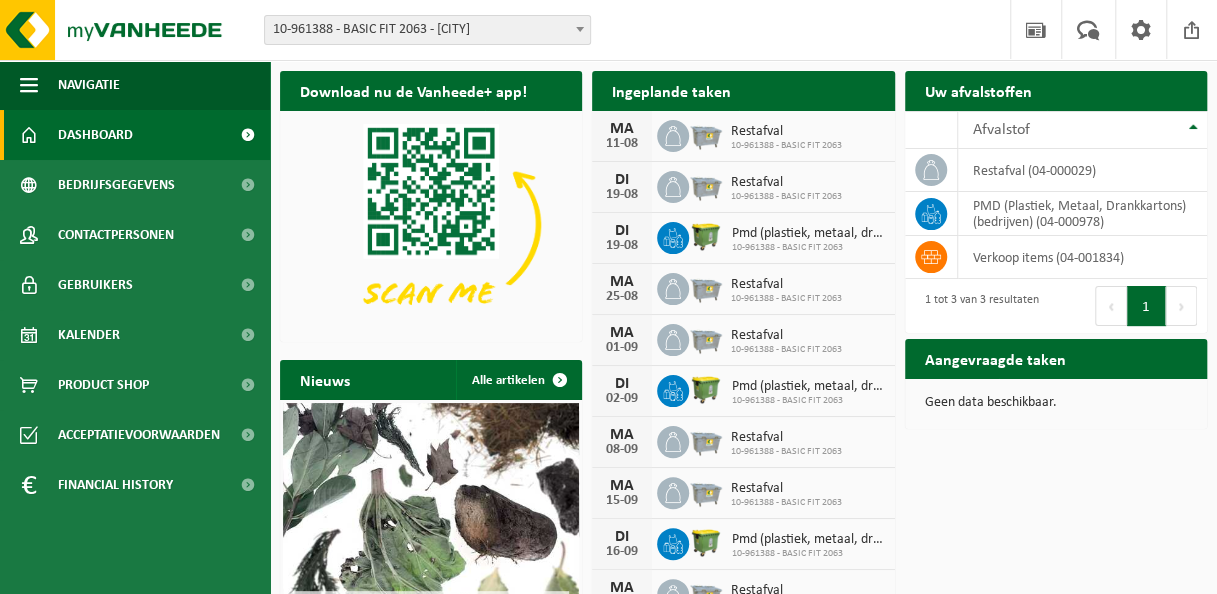 click on "10-961388 - BASIC FIT 2063 - [CITY]" at bounding box center (427, 30) 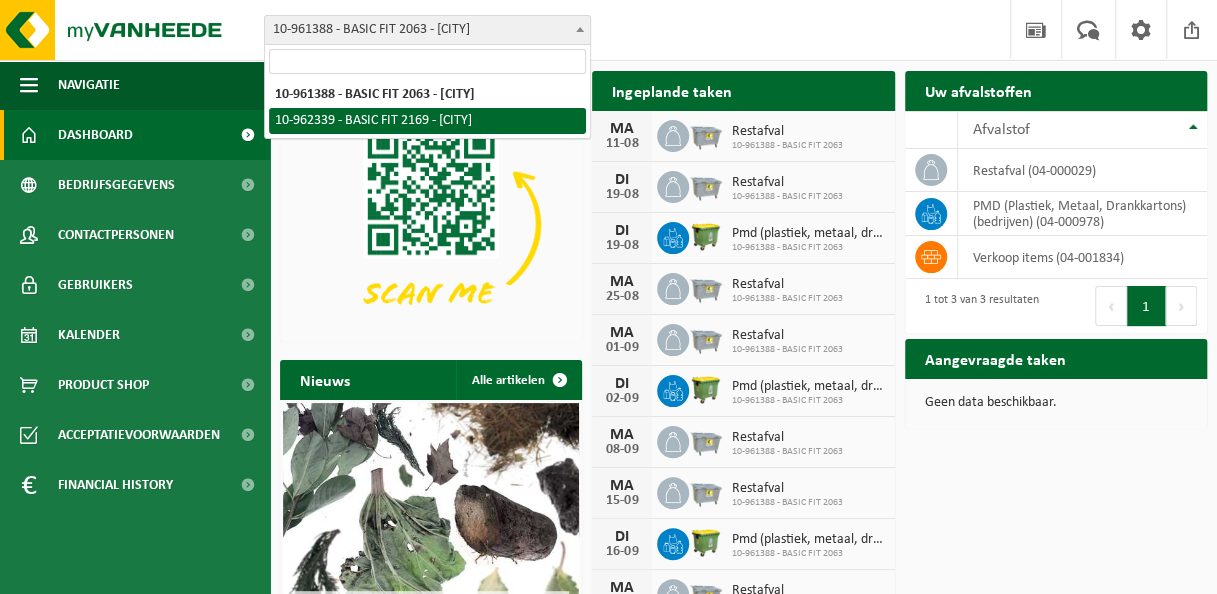 scroll, scrollTop: 0, scrollLeft: 0, axis: both 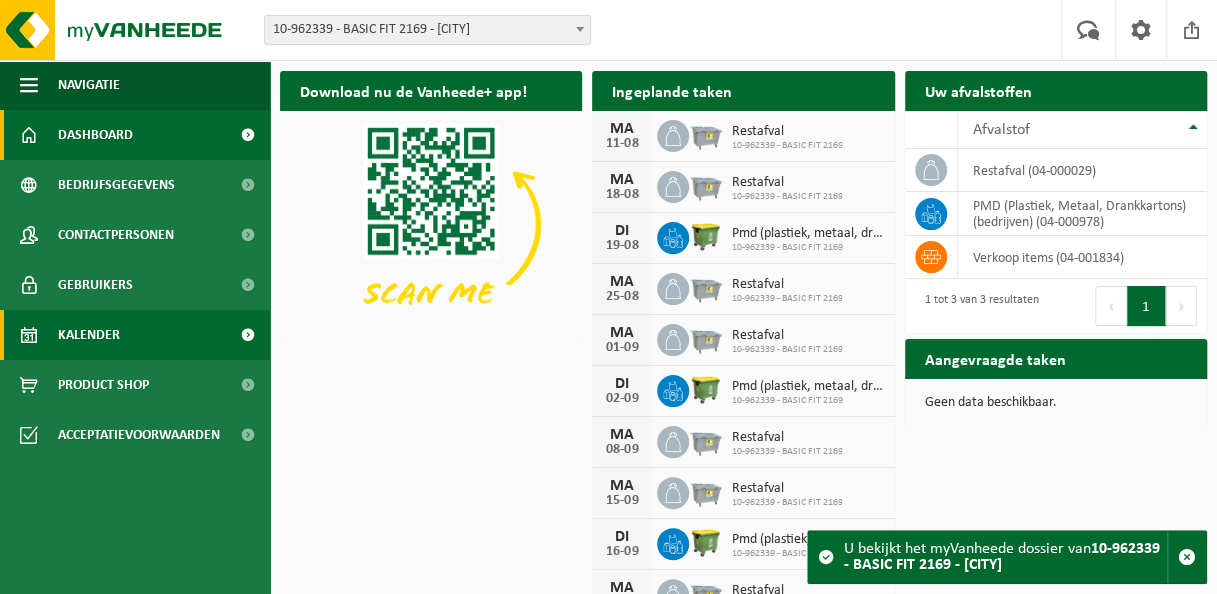 click on "Kalender" at bounding box center [89, 335] 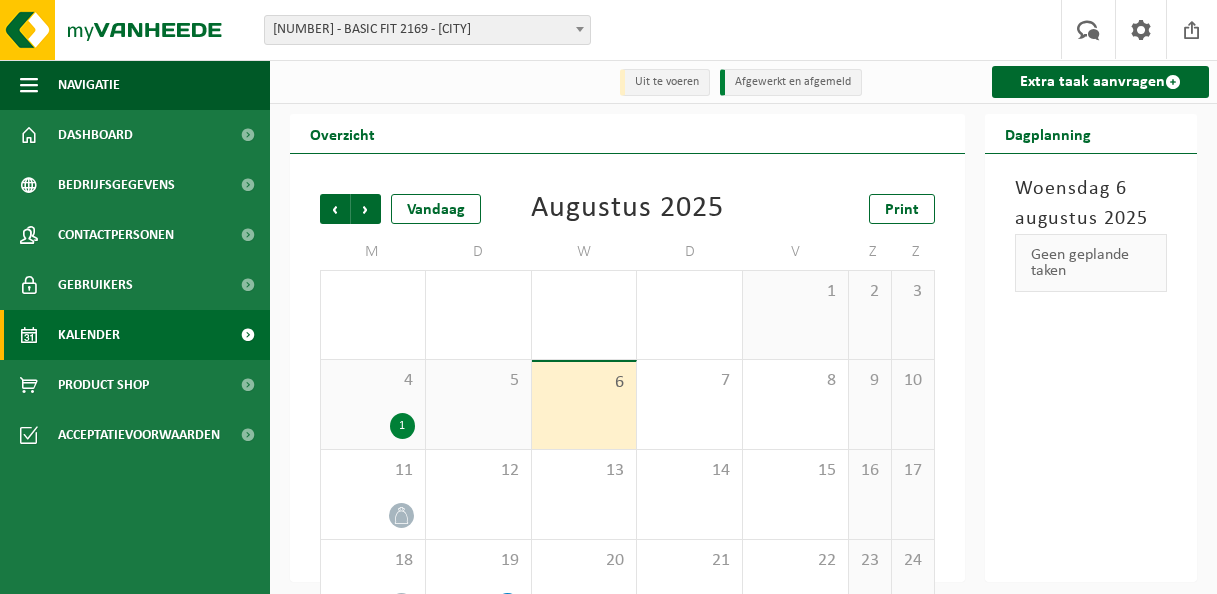 scroll, scrollTop: 0, scrollLeft: 0, axis: both 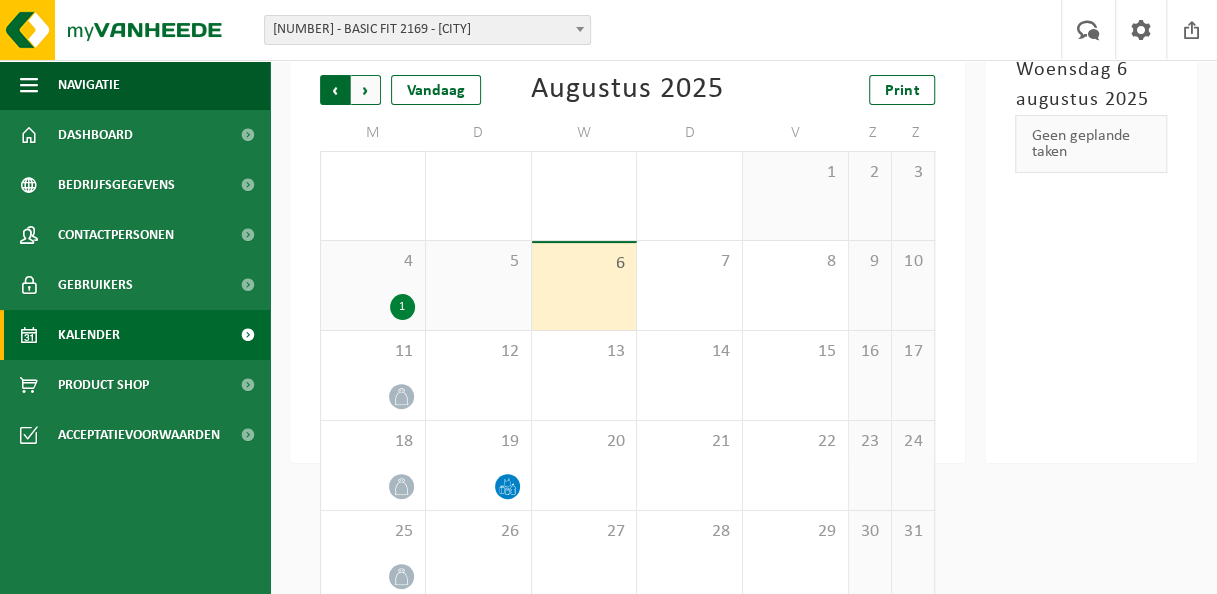 click on "Volgende" at bounding box center (366, 90) 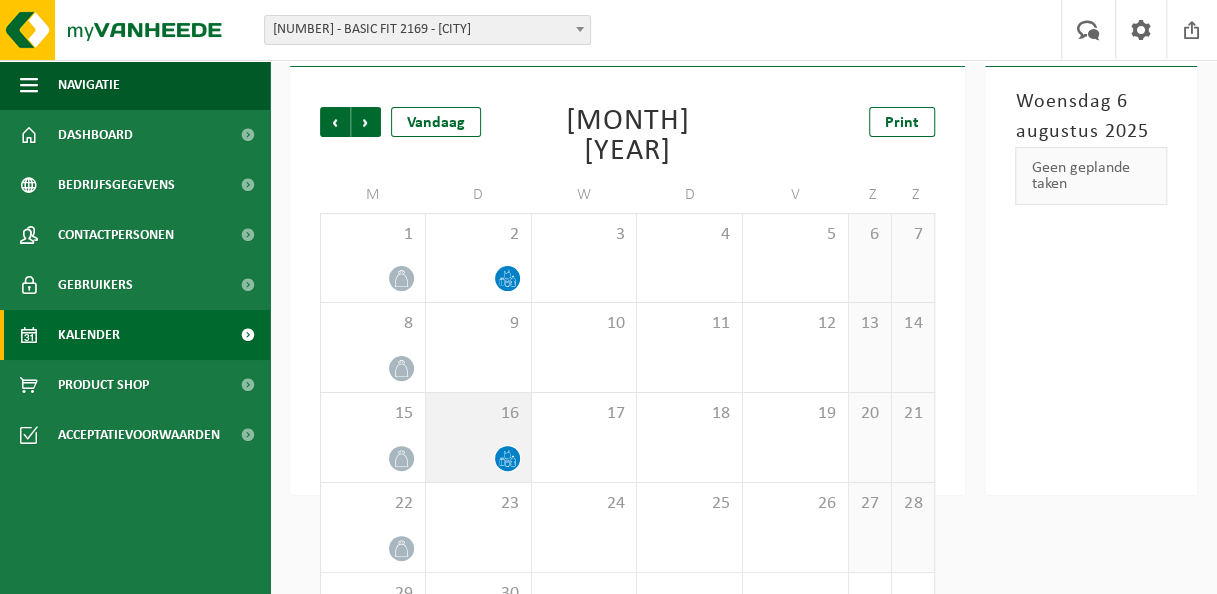 scroll, scrollTop: 86, scrollLeft: 0, axis: vertical 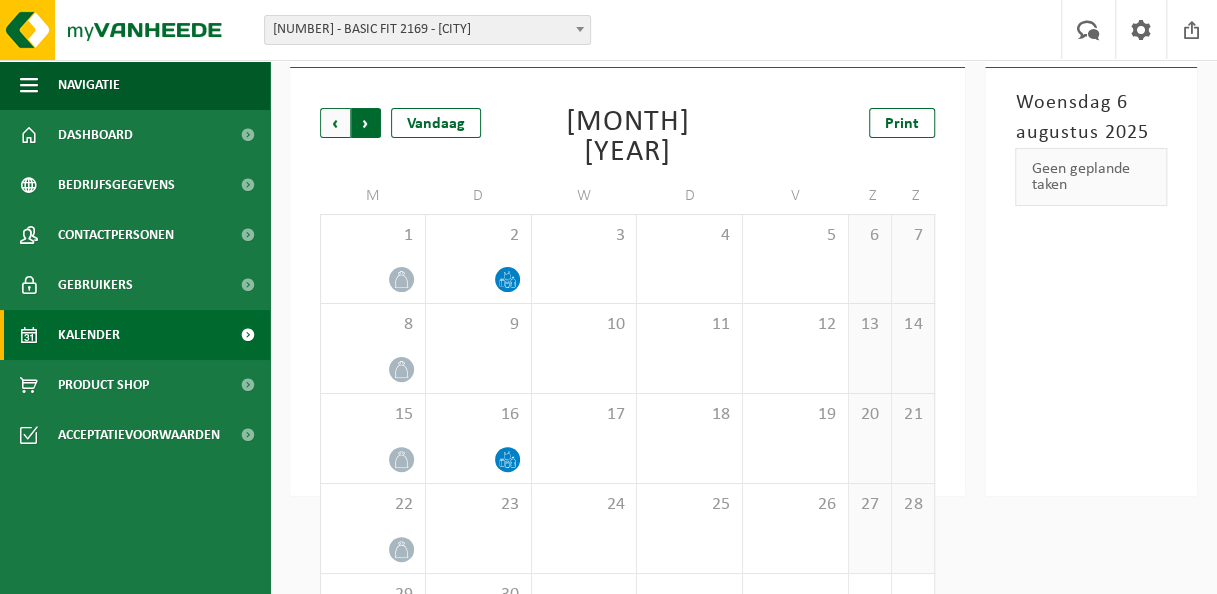 click on "Vorige" at bounding box center [335, 123] 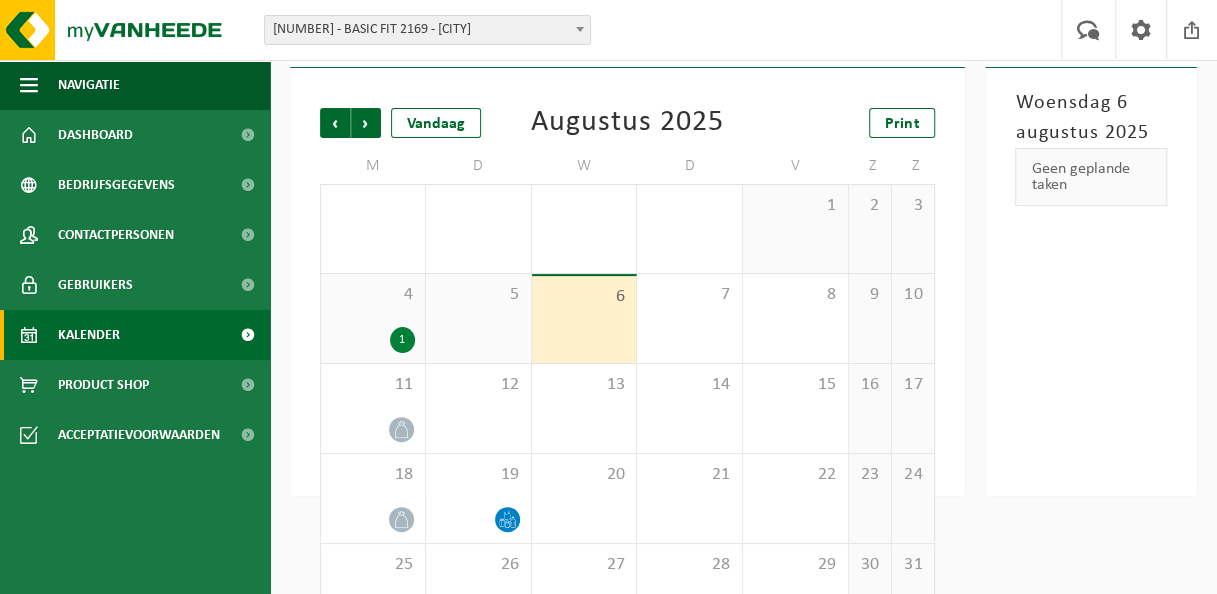 scroll, scrollTop: 147, scrollLeft: 0, axis: vertical 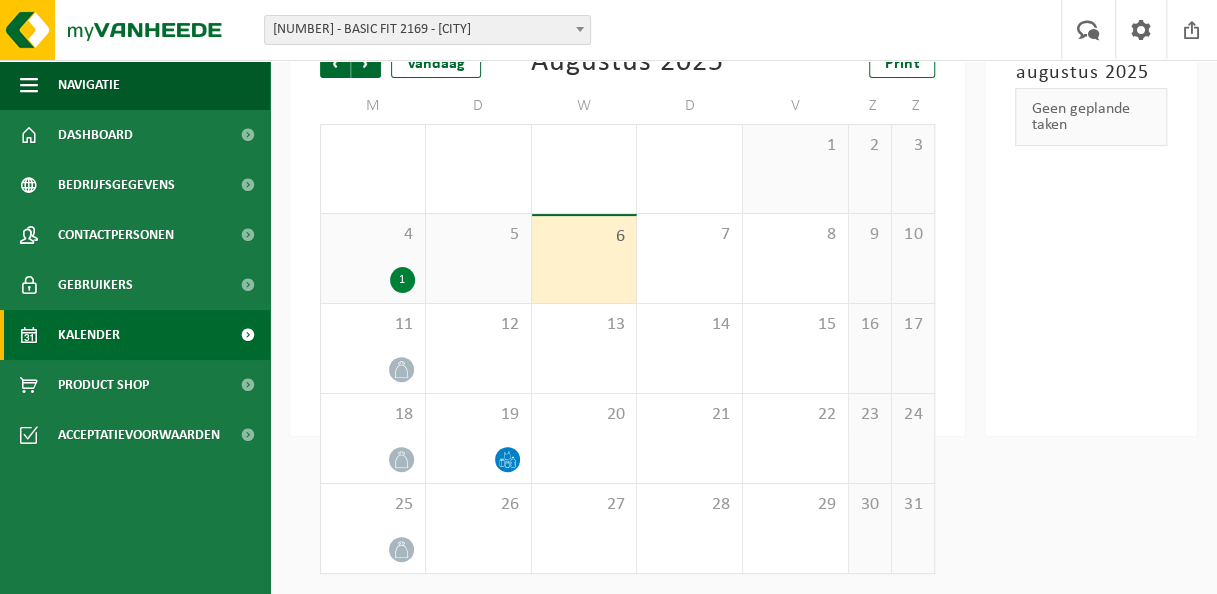 click on "5" at bounding box center [478, 258] 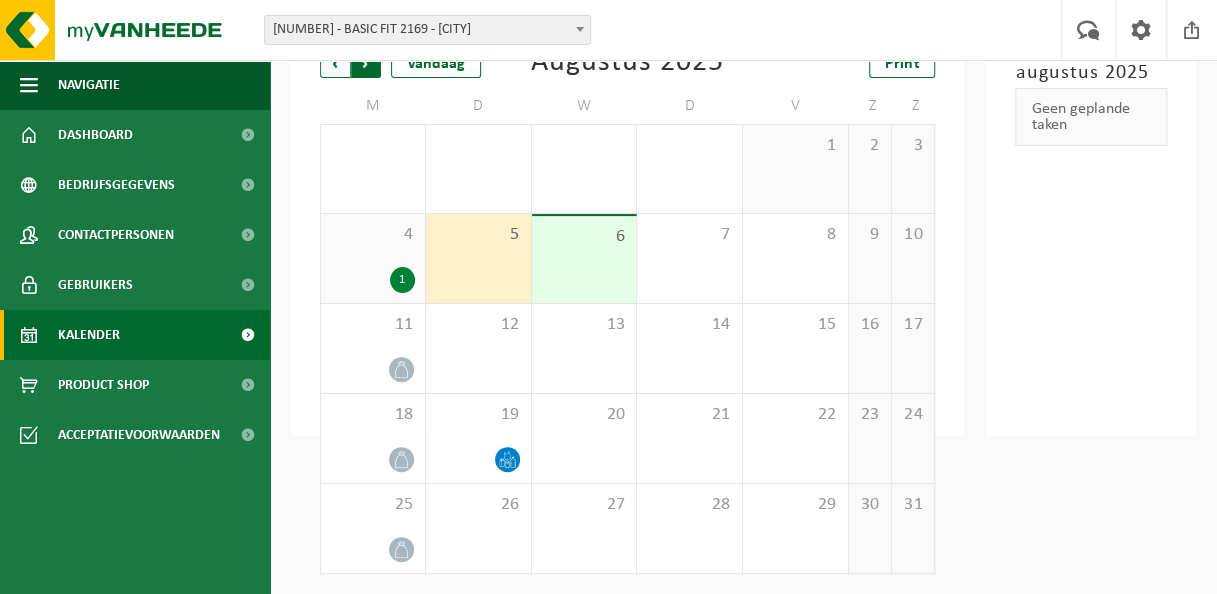 click on "Vorige" at bounding box center [335, 63] 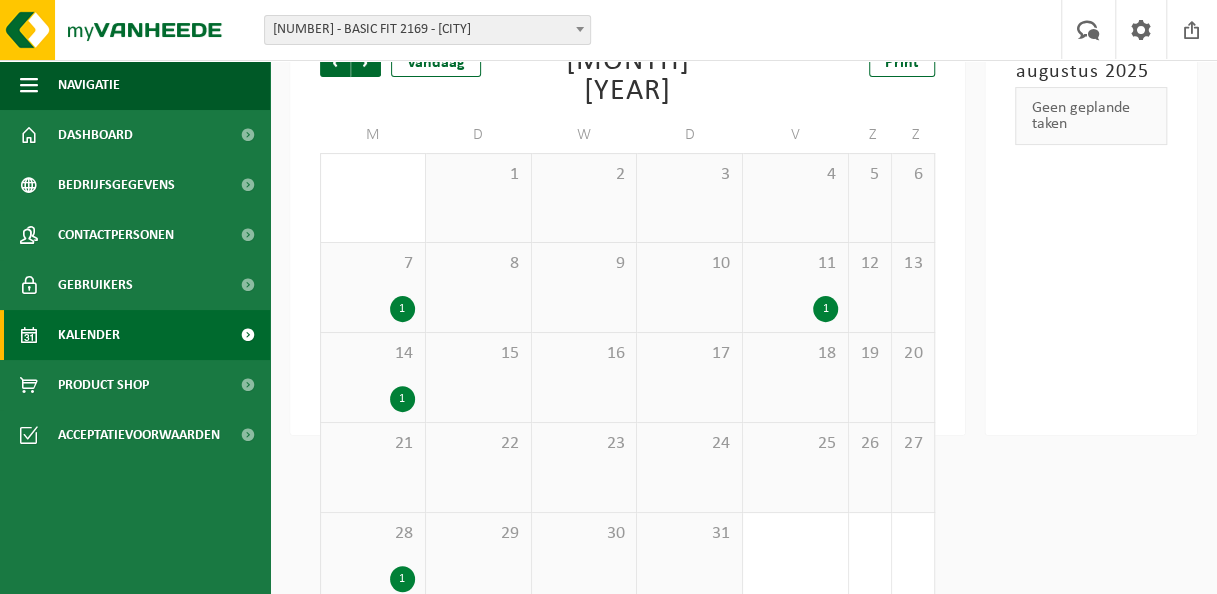 scroll, scrollTop: 0, scrollLeft: 0, axis: both 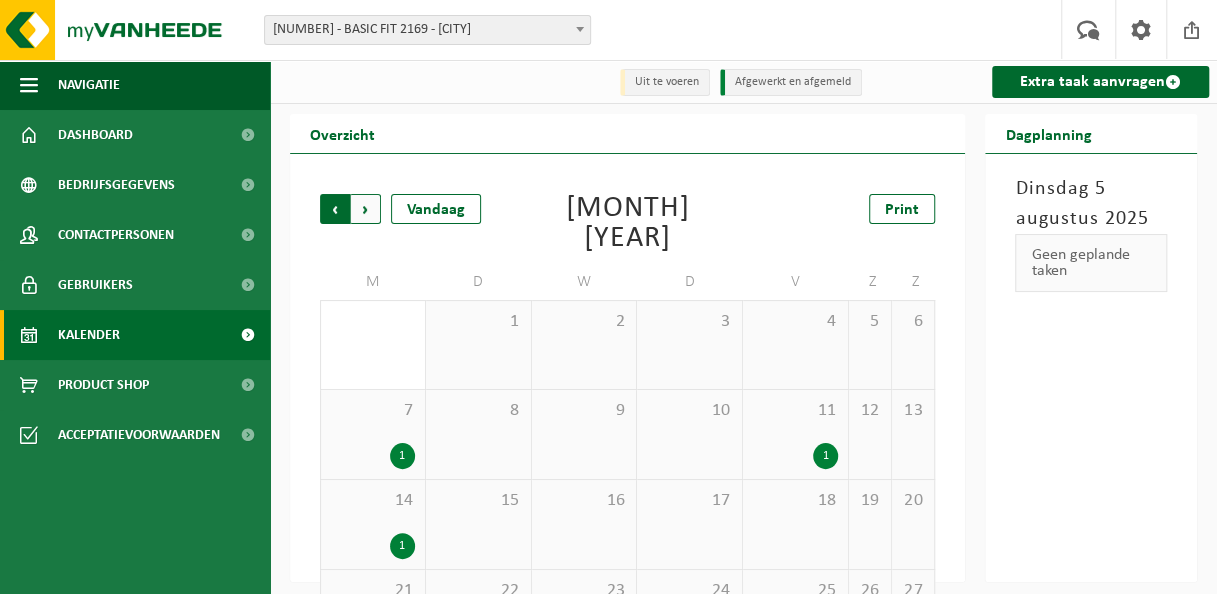 click on "Volgende" at bounding box center [366, 209] 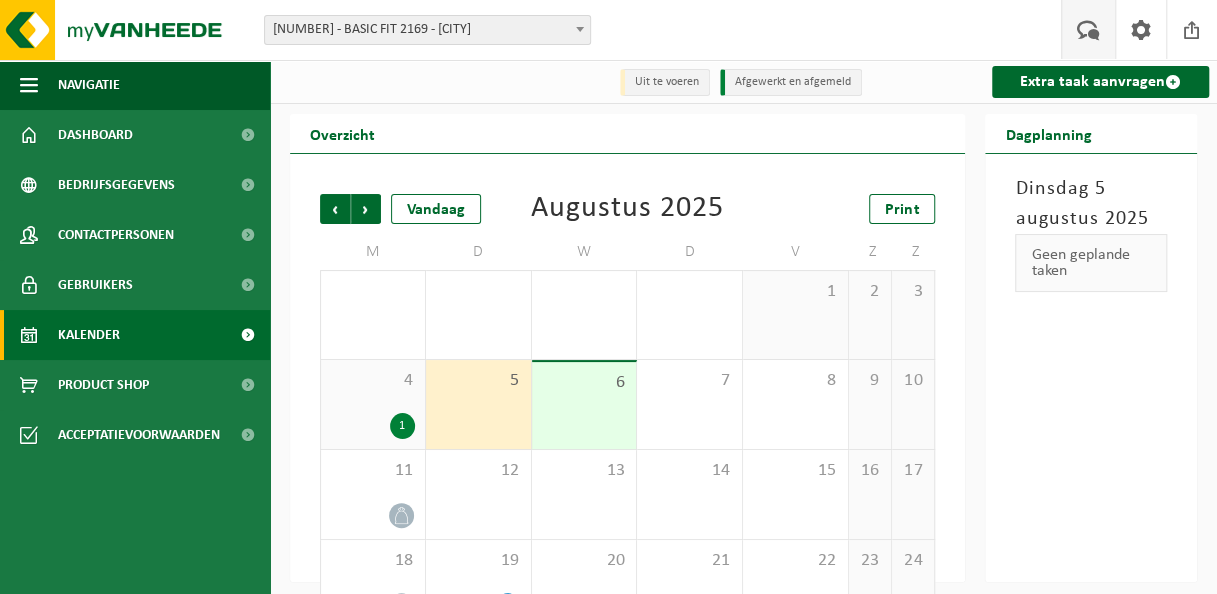 click at bounding box center [1088, 29] 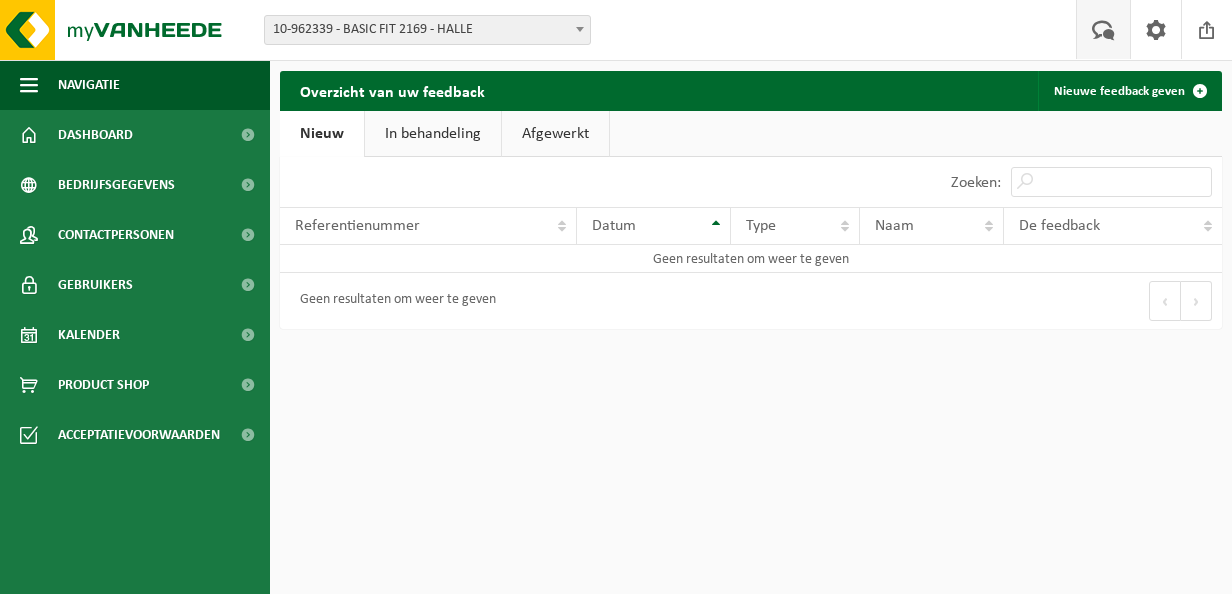 scroll, scrollTop: 0, scrollLeft: 0, axis: both 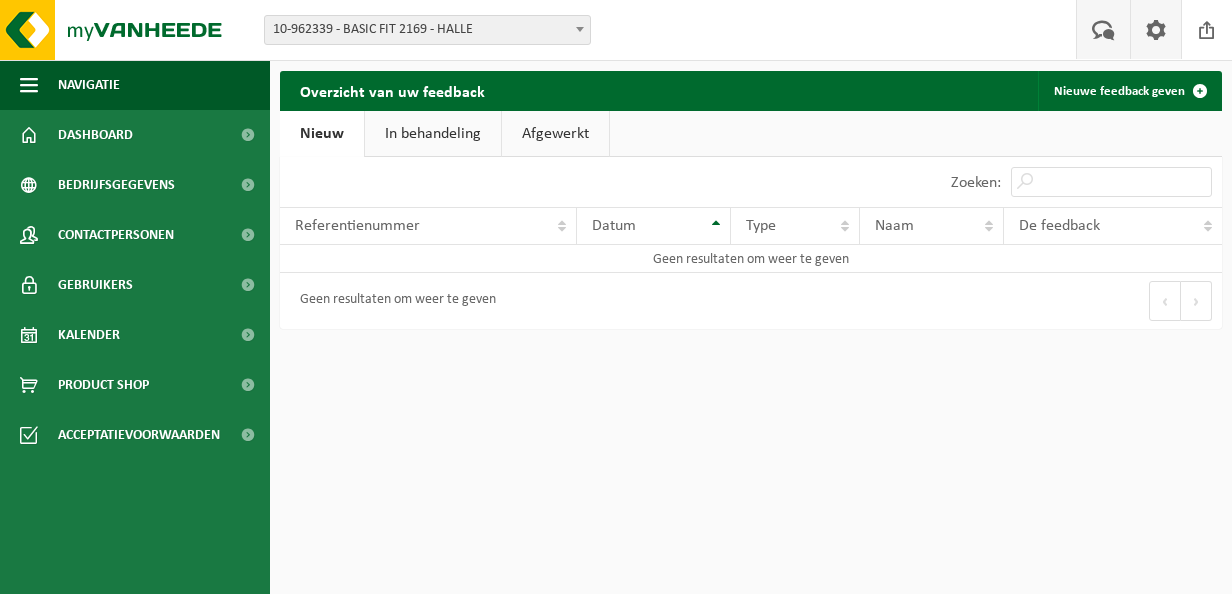 click at bounding box center (1156, 29) 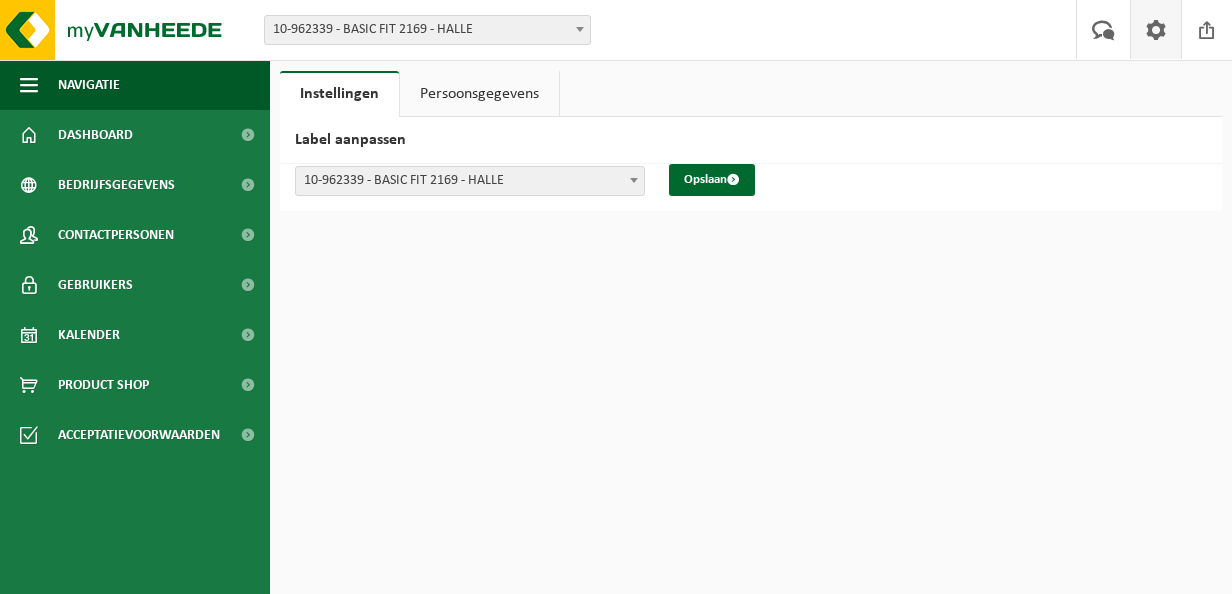 scroll, scrollTop: 0, scrollLeft: 0, axis: both 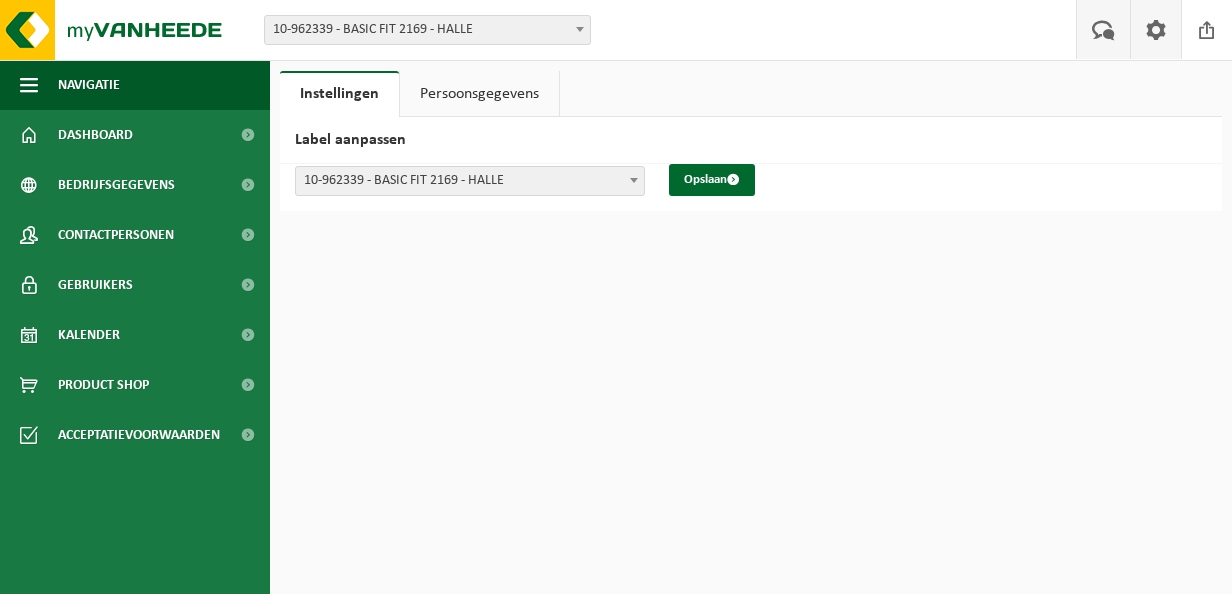 click at bounding box center [1103, 29] 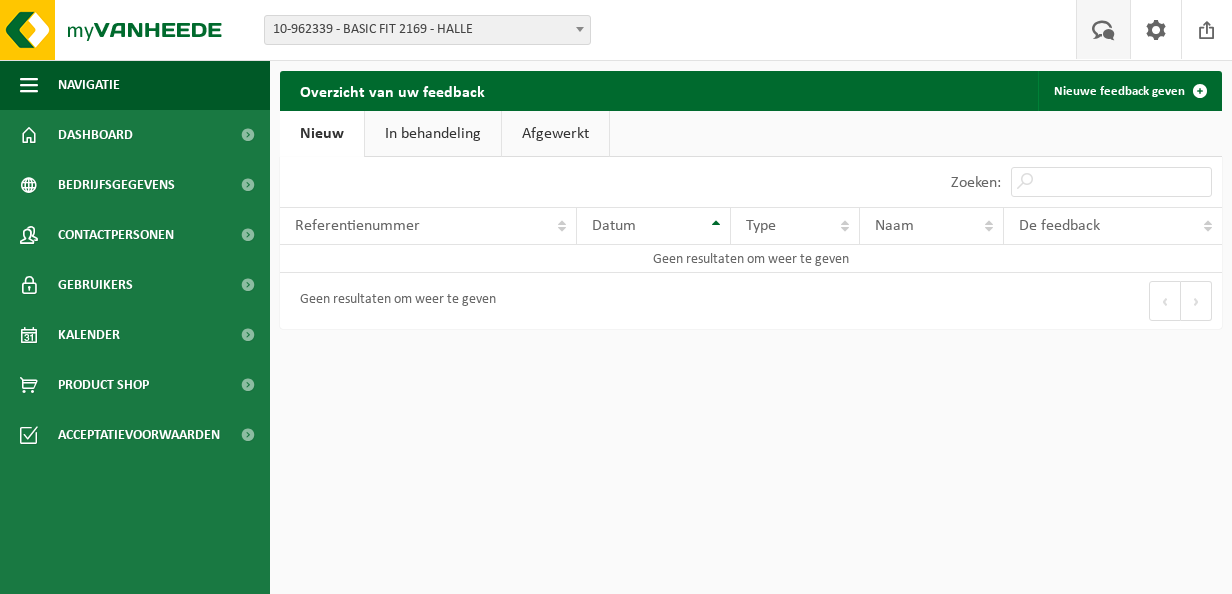 scroll, scrollTop: 0, scrollLeft: 0, axis: both 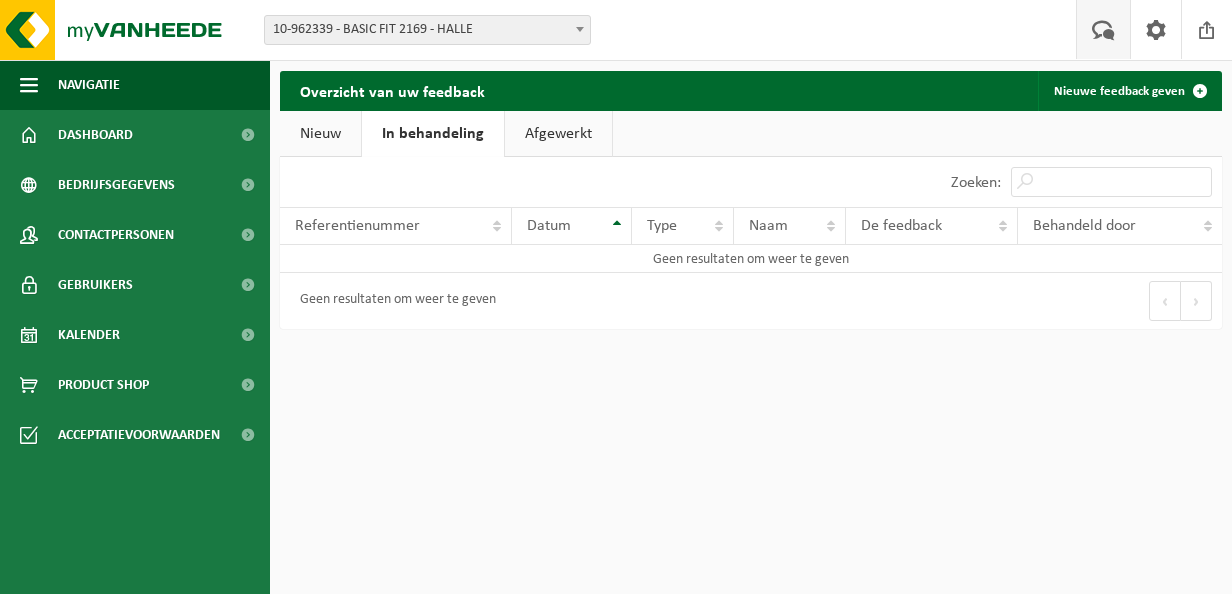 click on "Nieuw" at bounding box center (320, 134) 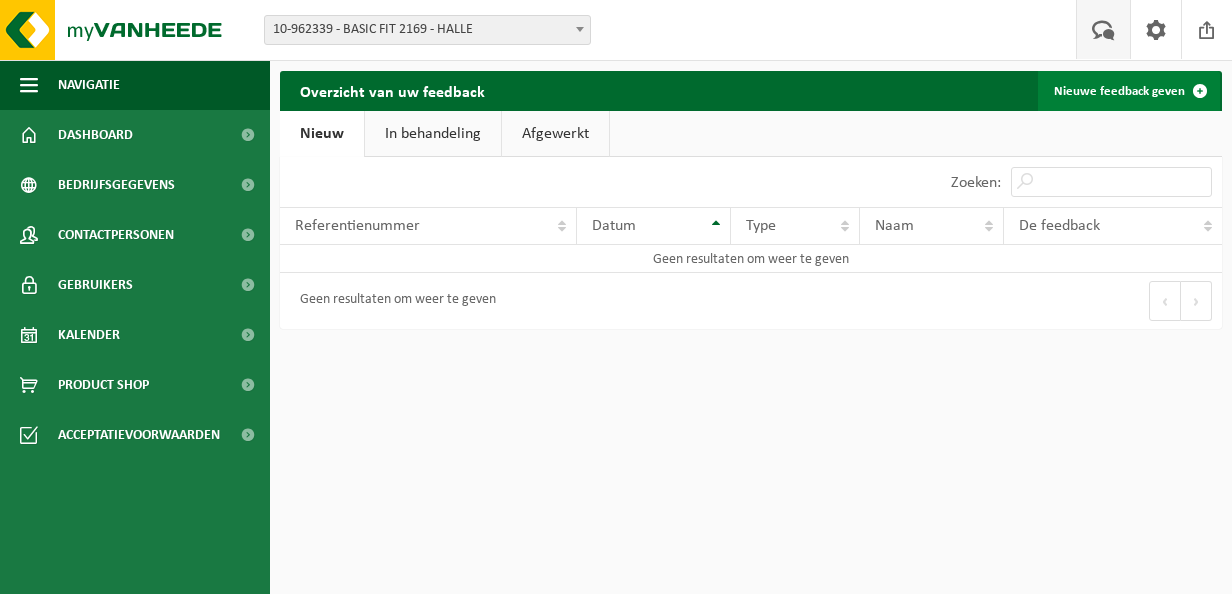 click on "Nieuwe feedback geven" at bounding box center [1129, 91] 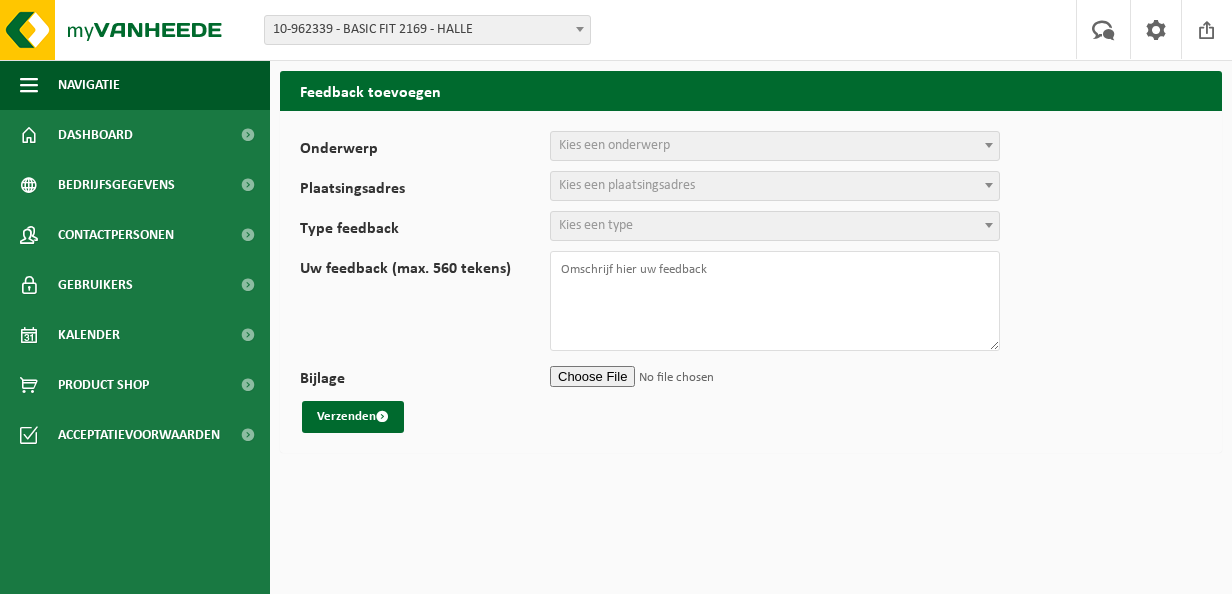 scroll, scrollTop: 0, scrollLeft: 0, axis: both 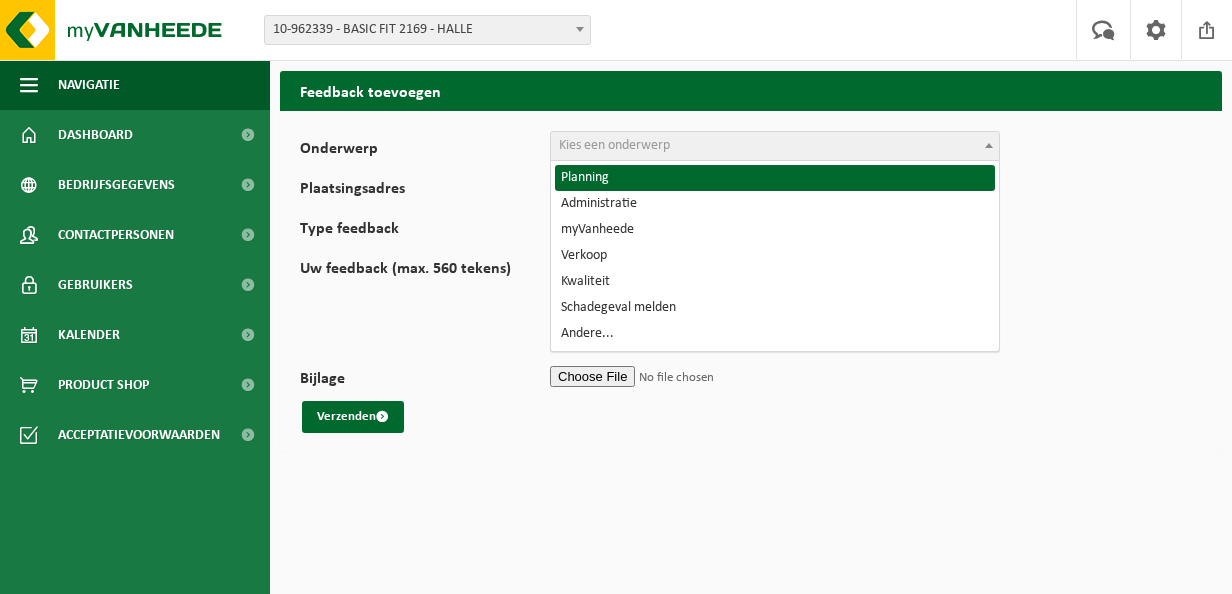 click on "Kies een onderwerp" at bounding box center [775, 146] 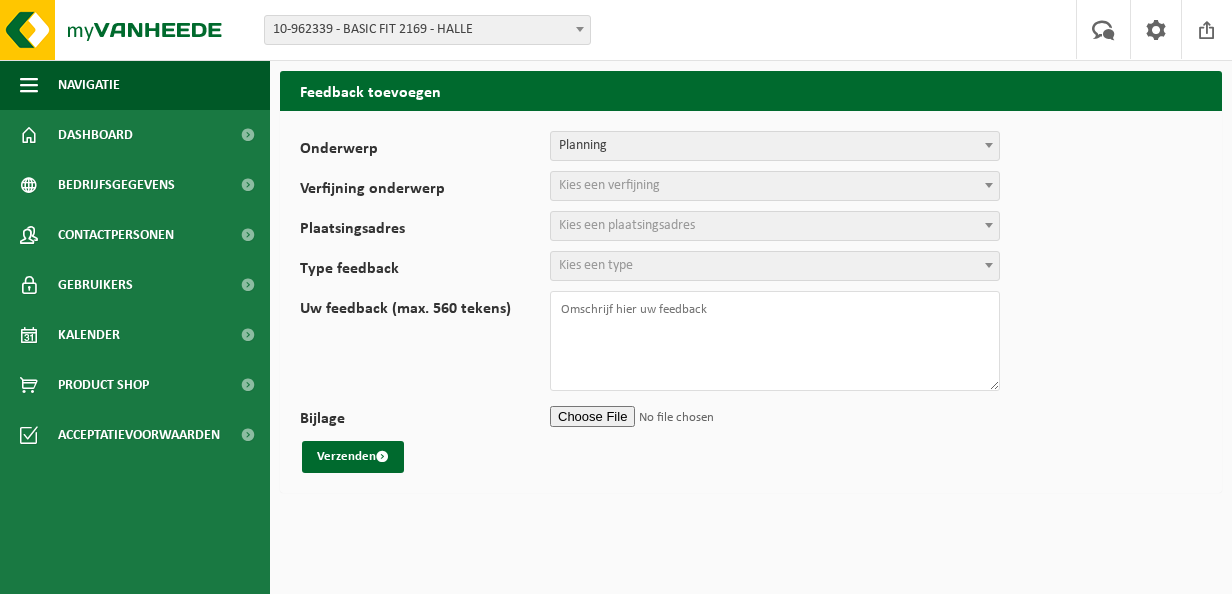 click on "Kies een verfijning" at bounding box center (609, 185) 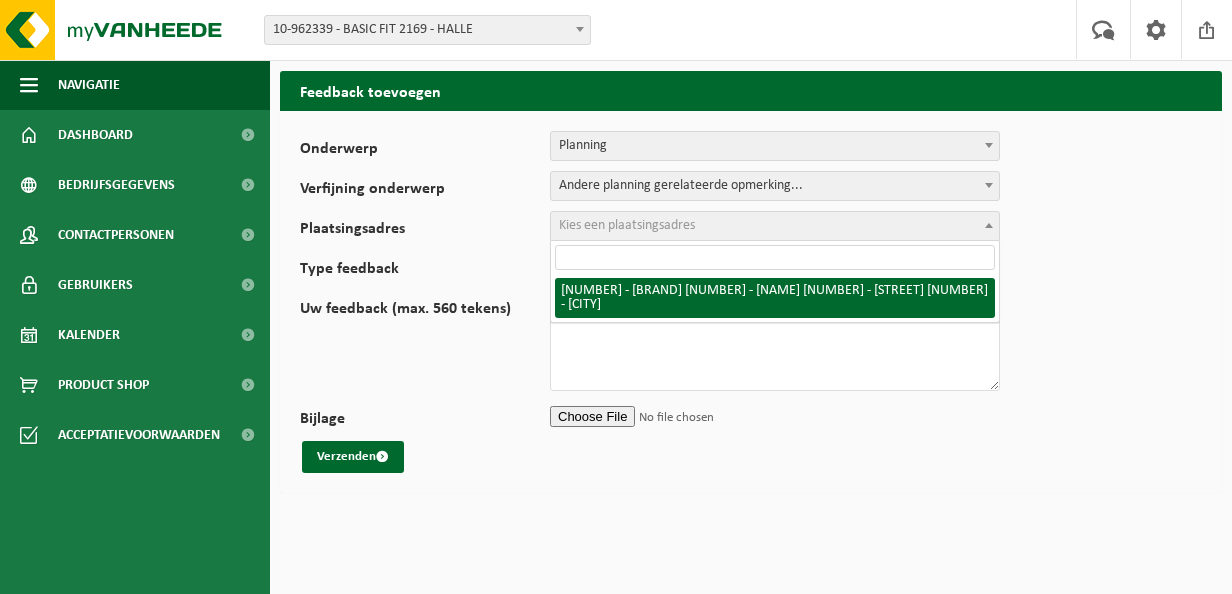 click on "Kies een plaatsingsadres" at bounding box center (627, 225) 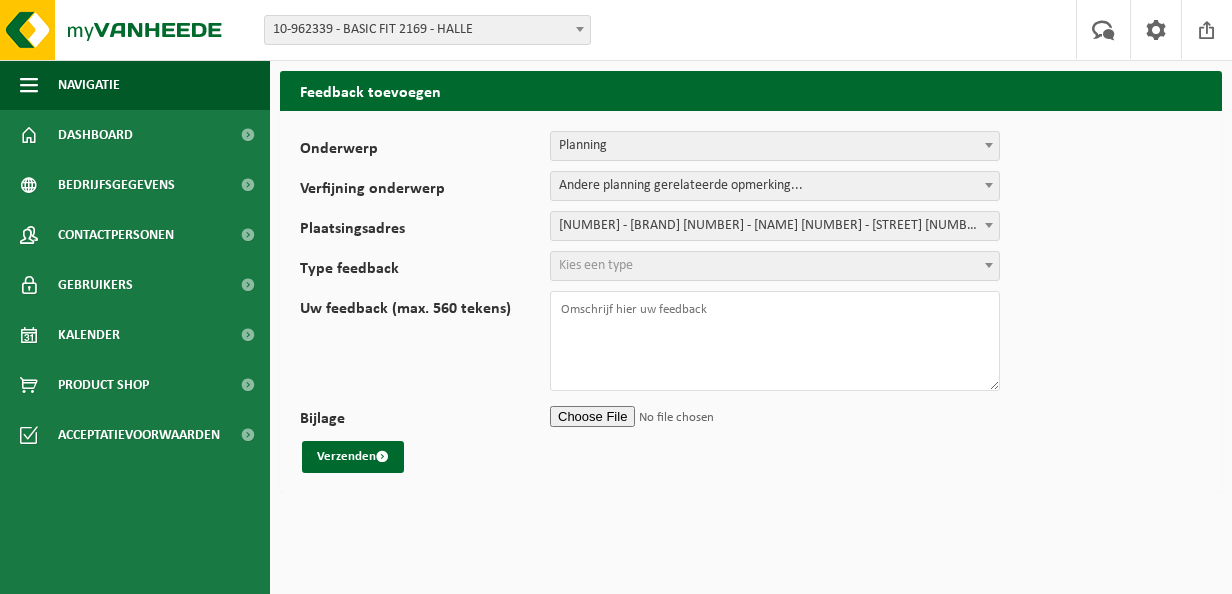 click on "Kies een type" at bounding box center [775, 266] 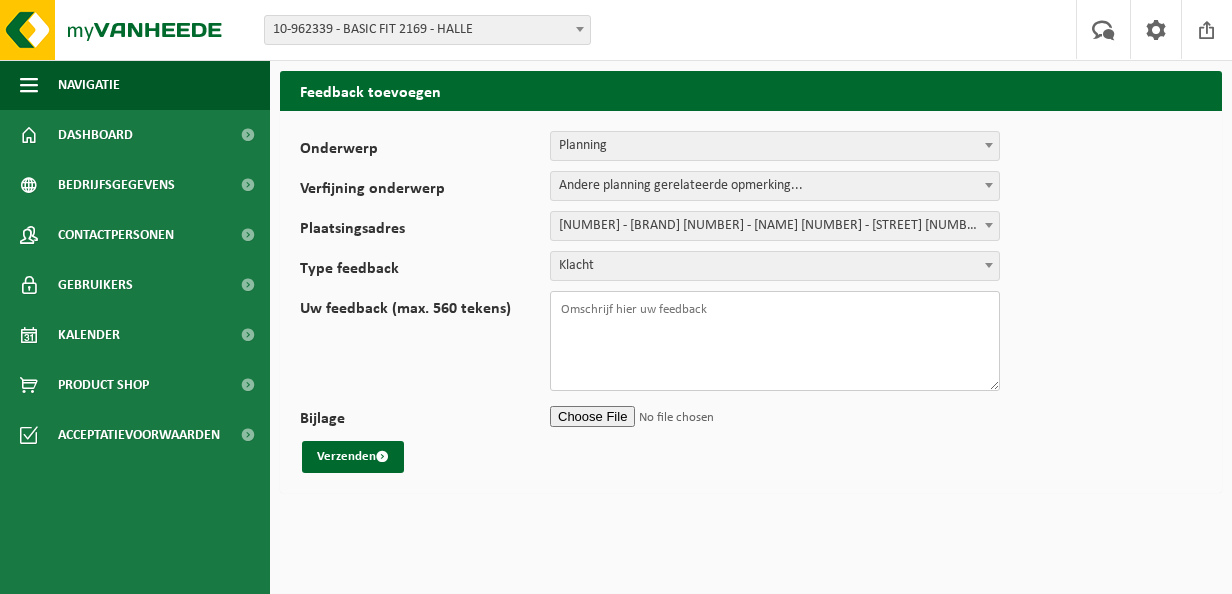 click on "Uw feedback (max. 560 tekens)" at bounding box center (775, 341) 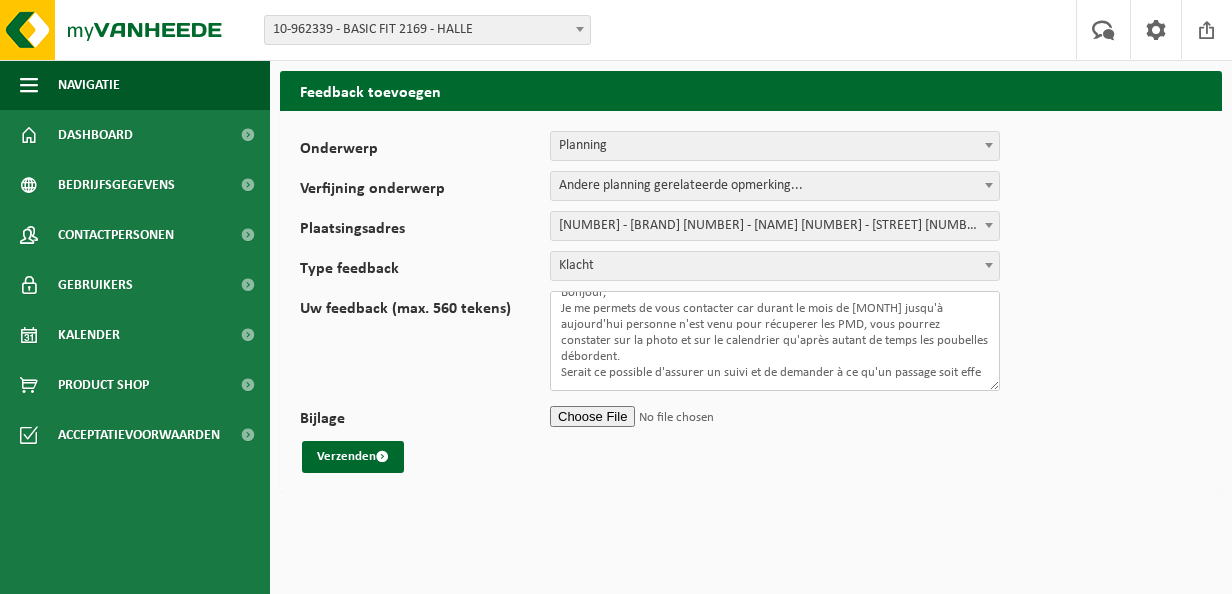 scroll, scrollTop: 23, scrollLeft: 0, axis: vertical 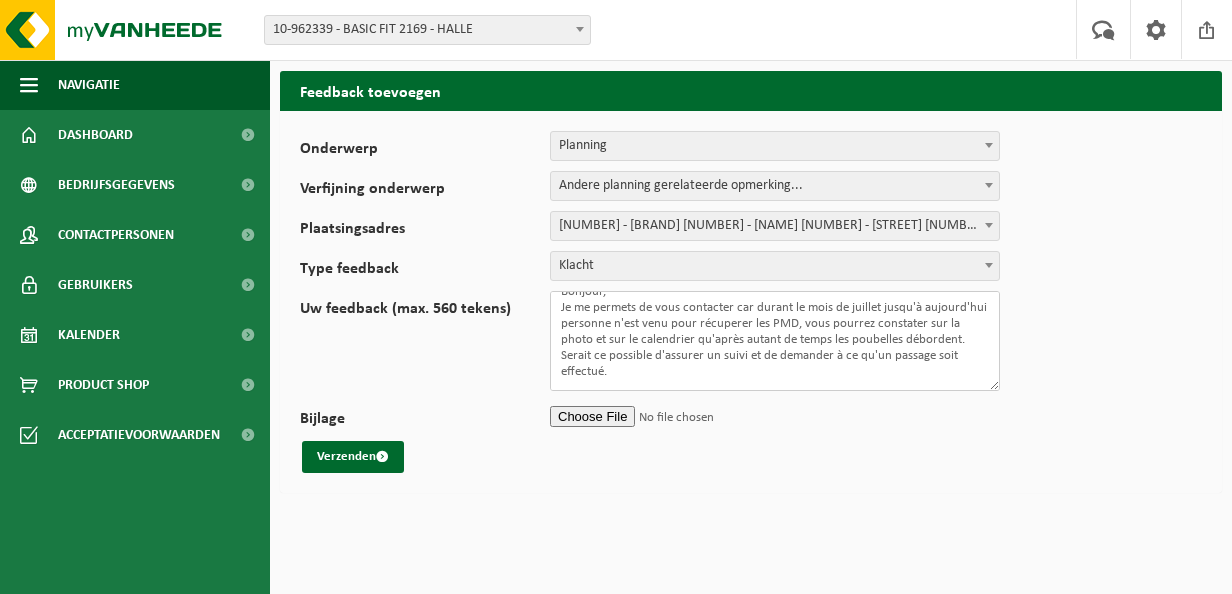 type on "Bonjour,
Je me permets de vous contacter car durant le mois de juillet jusqu'à aujourd'hui personne n'est venu pour récuperer les PMD, vous pourrez constater sur la photo et sur le calendrier qu'après autant de temps les poubelles débordent.
Serait ce possible d'assurer un suivi et de demander à ce qu'un passage soit effectué." 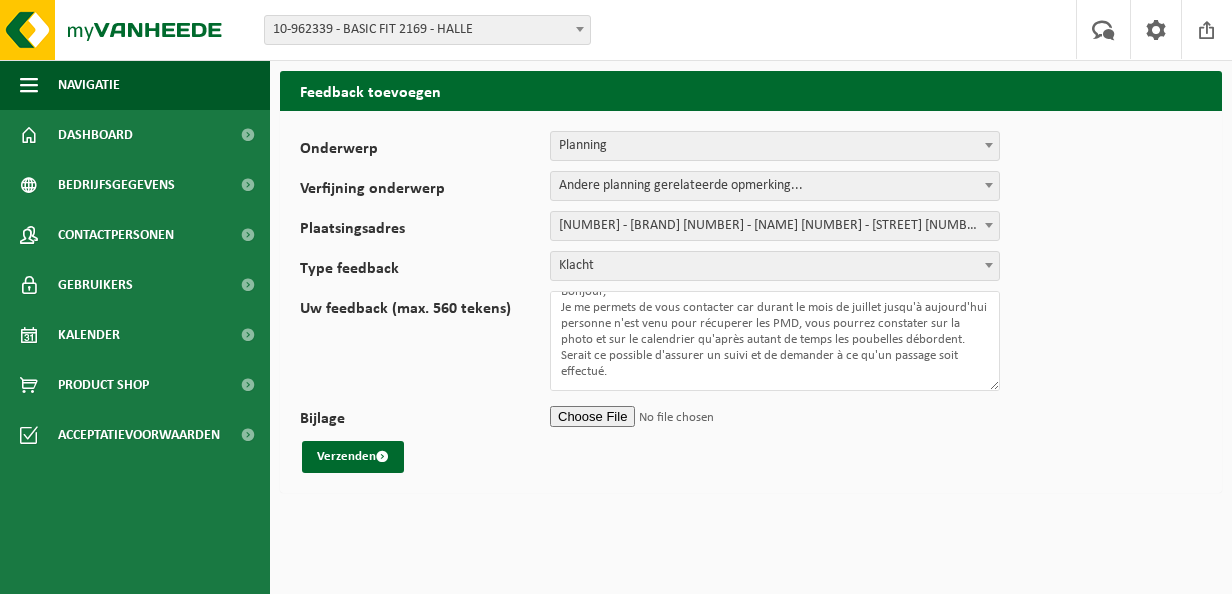 click on "Bijlage" at bounding box center [775, 416] 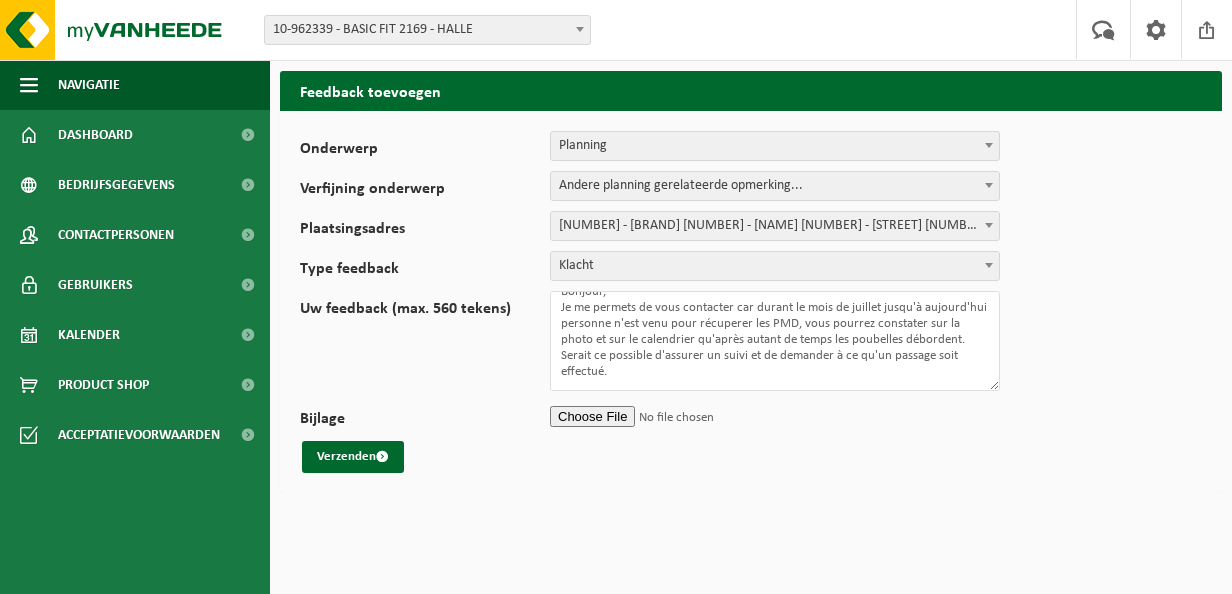 type on "C:\fakepath\container halle.jpg" 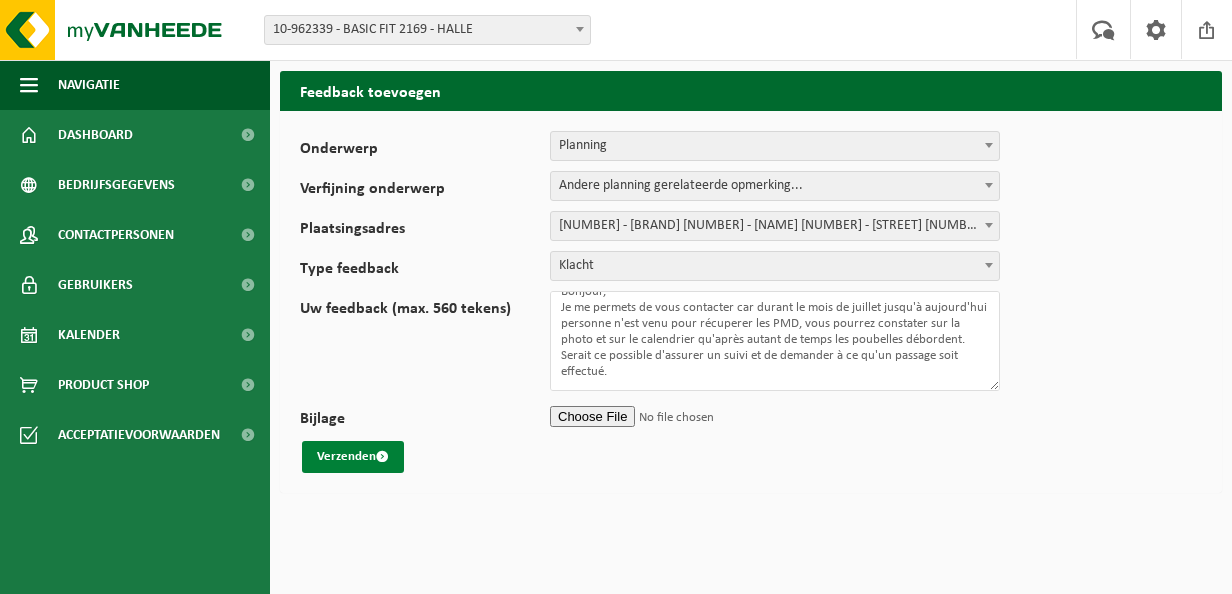 click on "Verzenden" at bounding box center [353, 457] 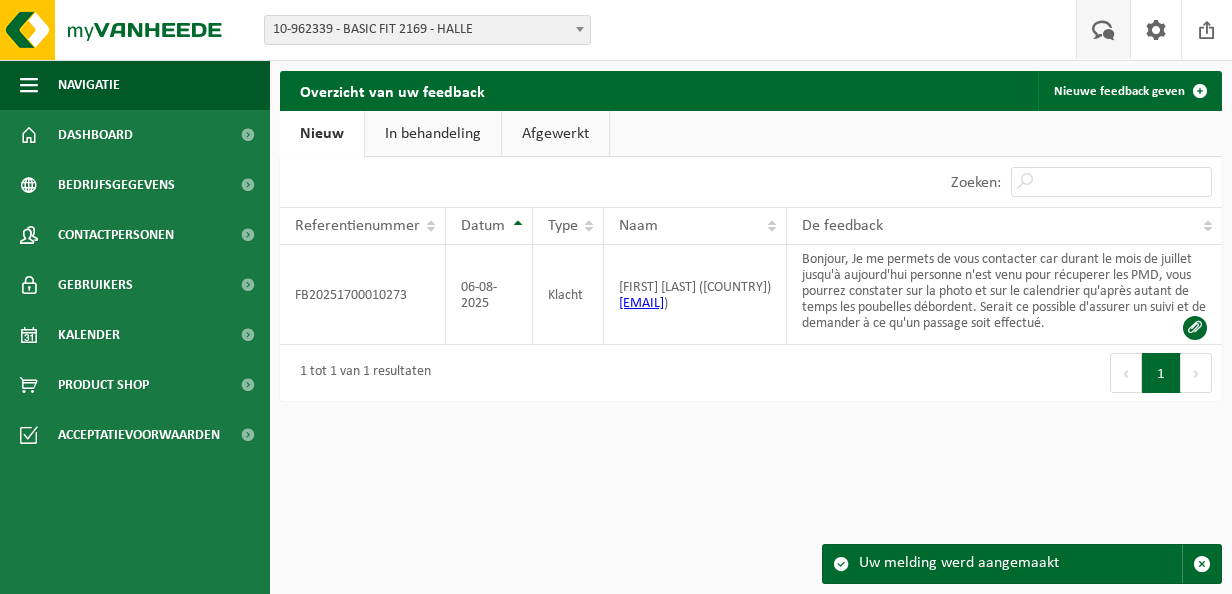 scroll, scrollTop: 0, scrollLeft: 0, axis: both 